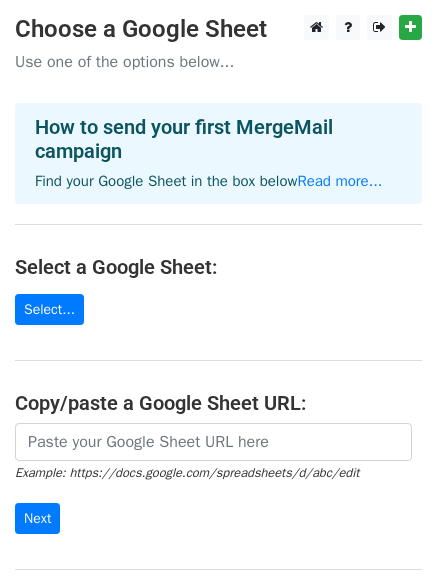 scroll, scrollTop: 0, scrollLeft: 0, axis: both 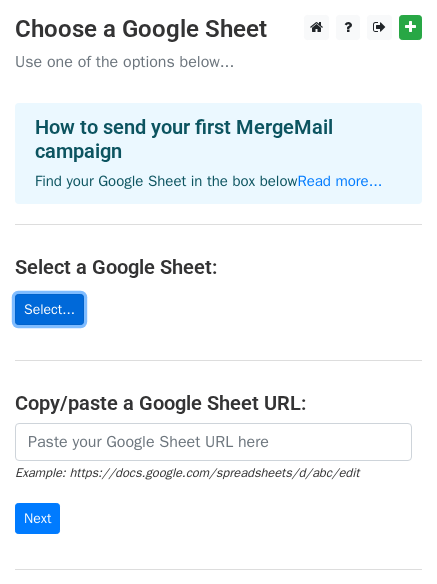 click on "Select..." at bounding box center [49, 309] 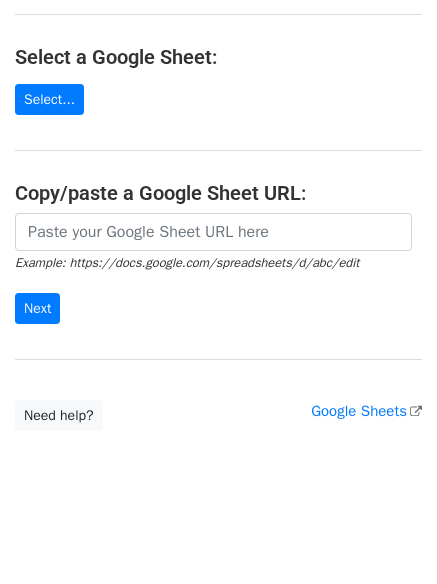 scroll, scrollTop: 217, scrollLeft: 0, axis: vertical 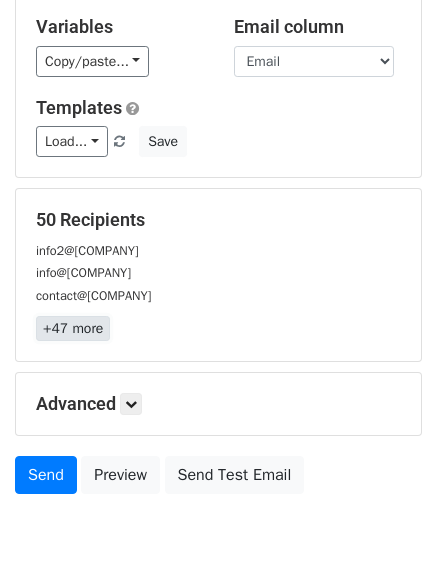 click on "+47 more" at bounding box center [73, 328] 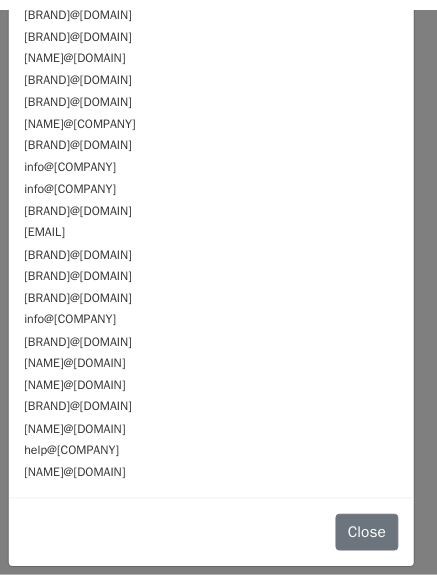 scroll, scrollTop: 0, scrollLeft: 0, axis: both 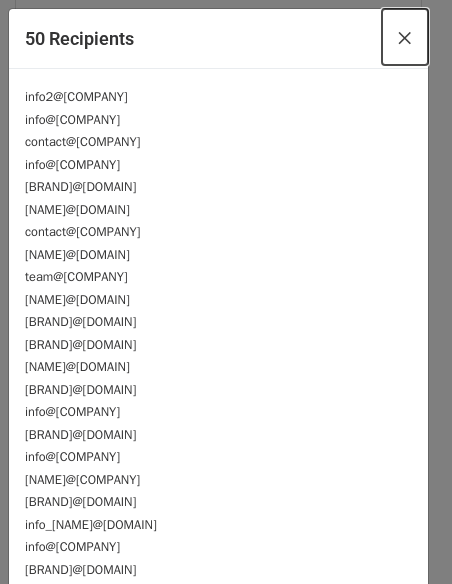 click on "×" at bounding box center [405, 37] 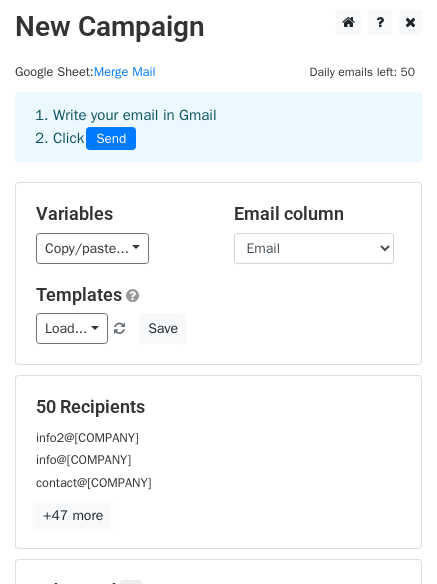 scroll, scrollTop: 0, scrollLeft: 0, axis: both 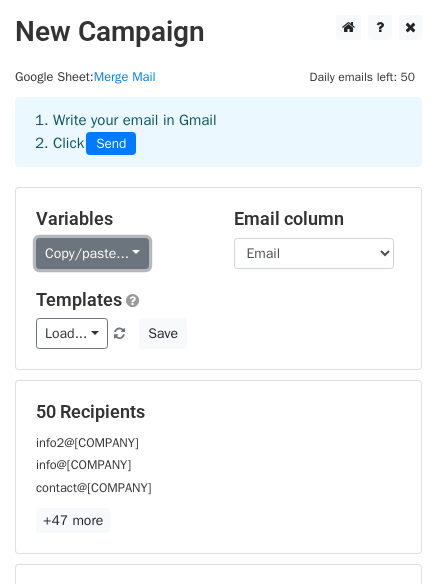 click on "Copy/paste..." at bounding box center [92, 253] 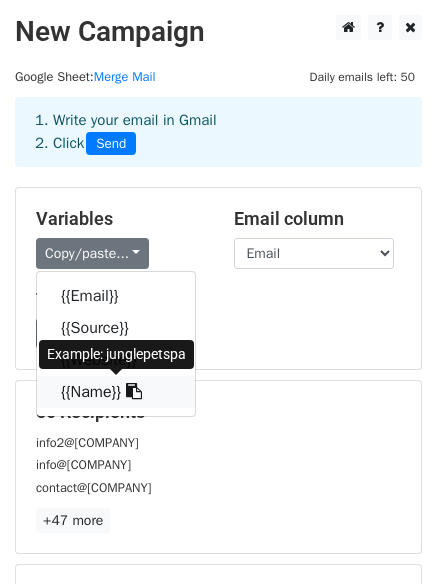 click at bounding box center [134, 391] 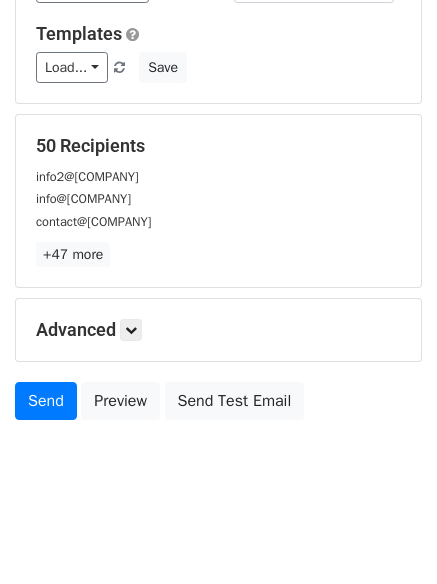 scroll, scrollTop: 272, scrollLeft: 0, axis: vertical 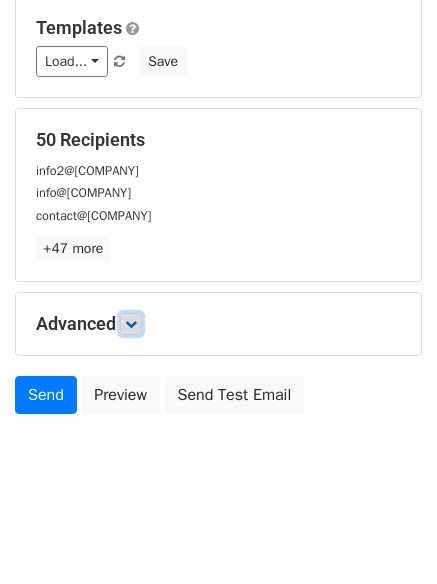 click at bounding box center (131, 324) 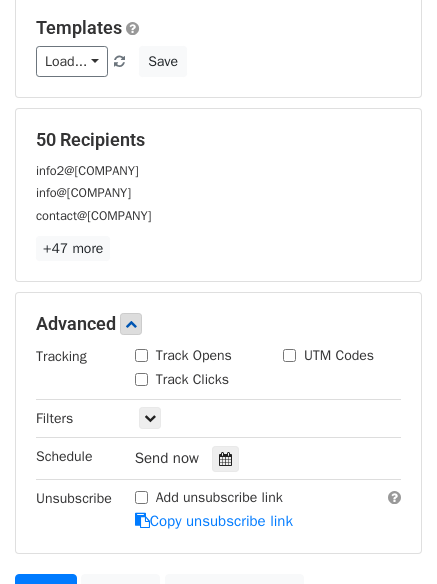 click on "Track Opens" at bounding box center [141, 355] 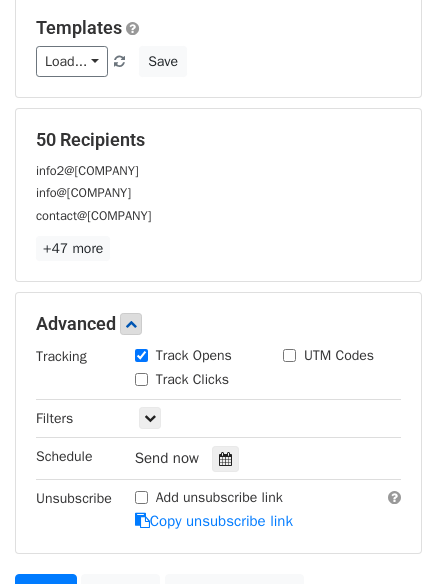 click on "Track Clicks" at bounding box center (141, 379) 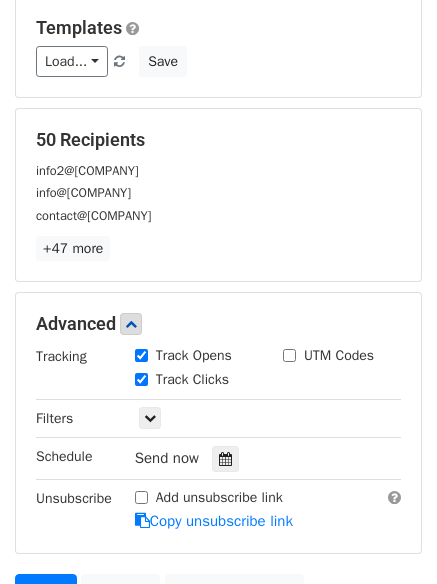 click on "UTM Codes" at bounding box center [289, 355] 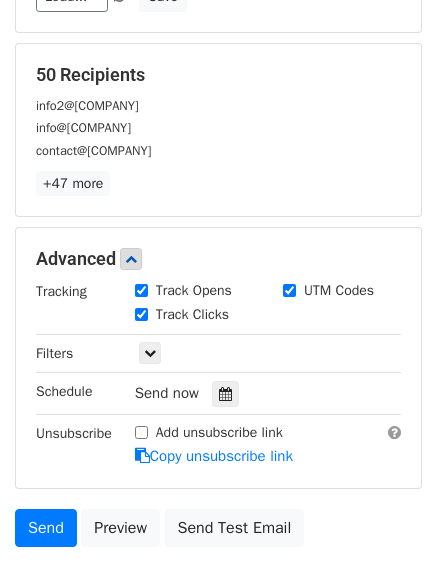 scroll, scrollTop: 468, scrollLeft: 0, axis: vertical 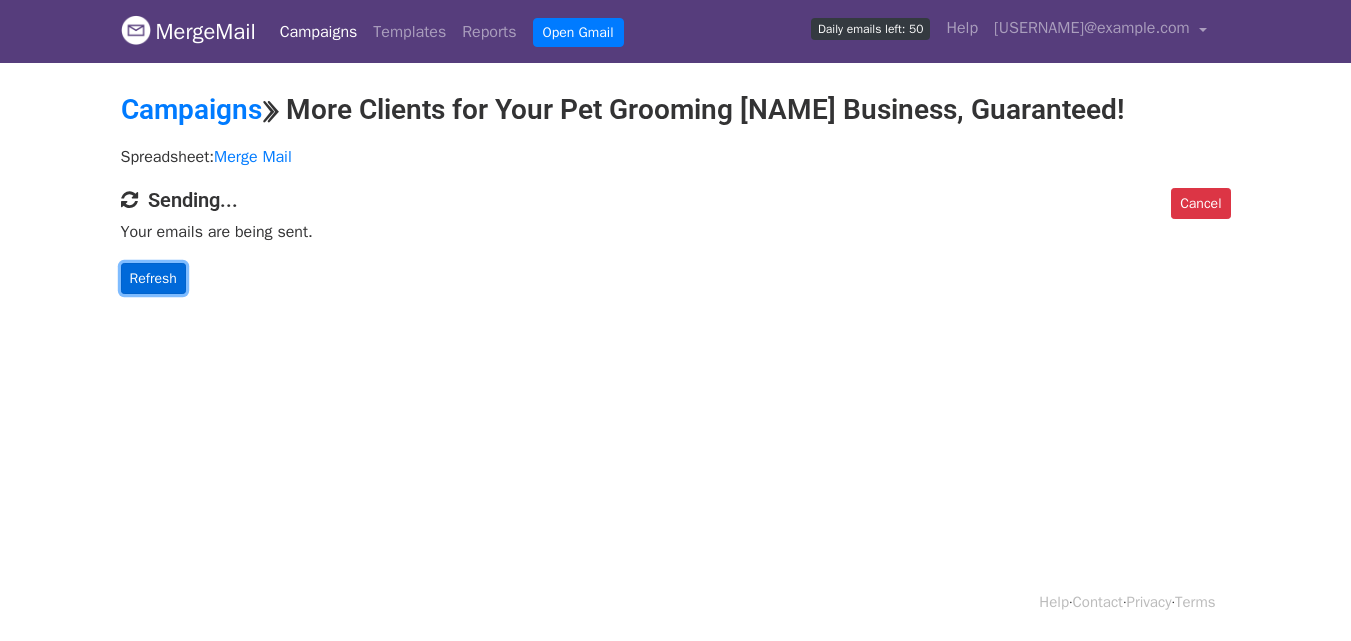 click on "Refresh" at bounding box center (153, 278) 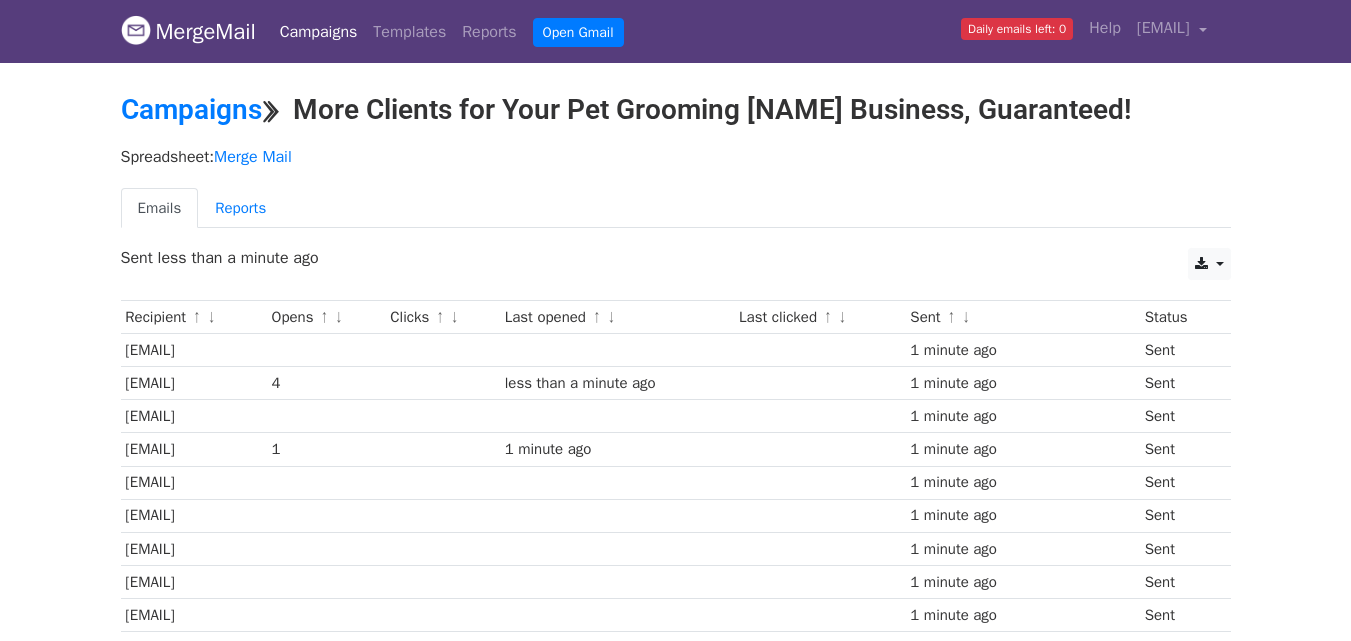 scroll, scrollTop: 333, scrollLeft: 0, axis: vertical 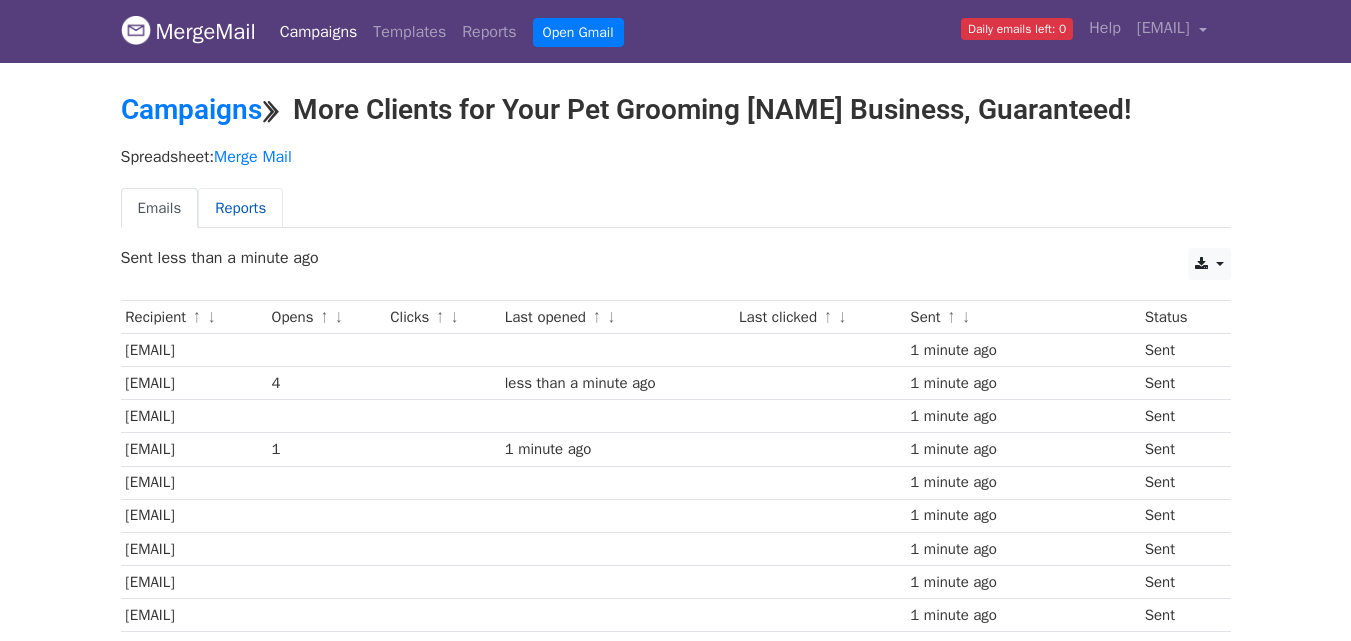 click on "Reports" at bounding box center (240, 208) 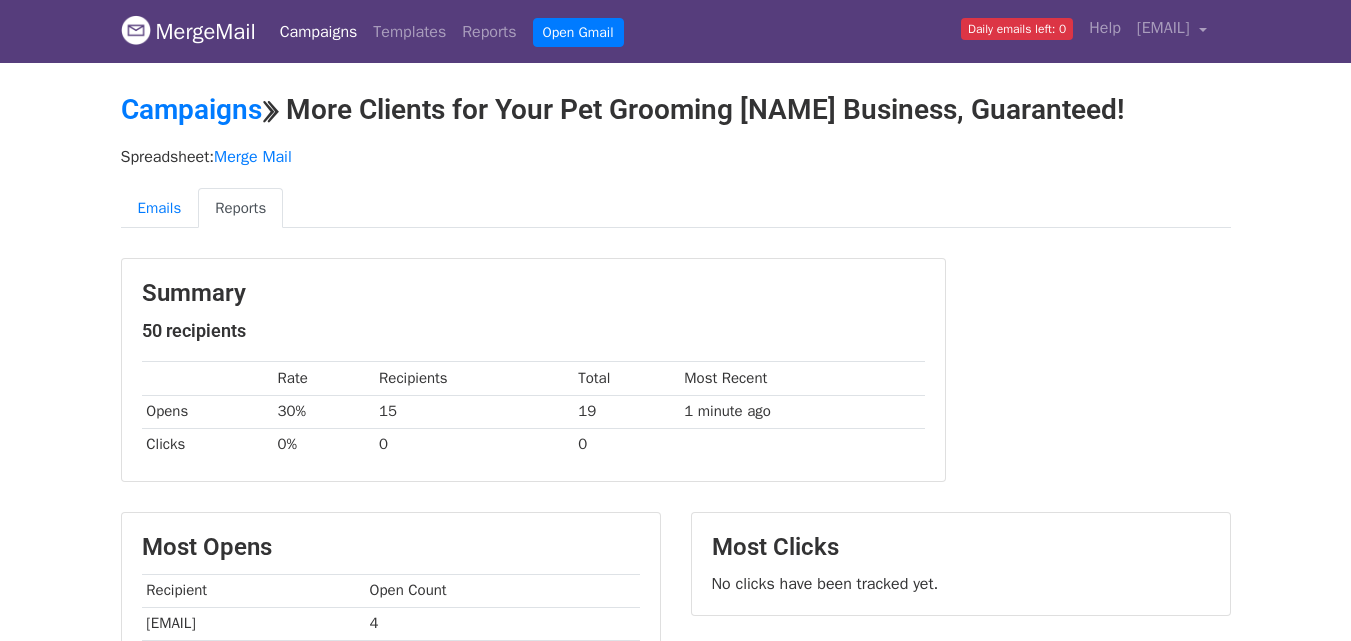 scroll, scrollTop: 0, scrollLeft: 0, axis: both 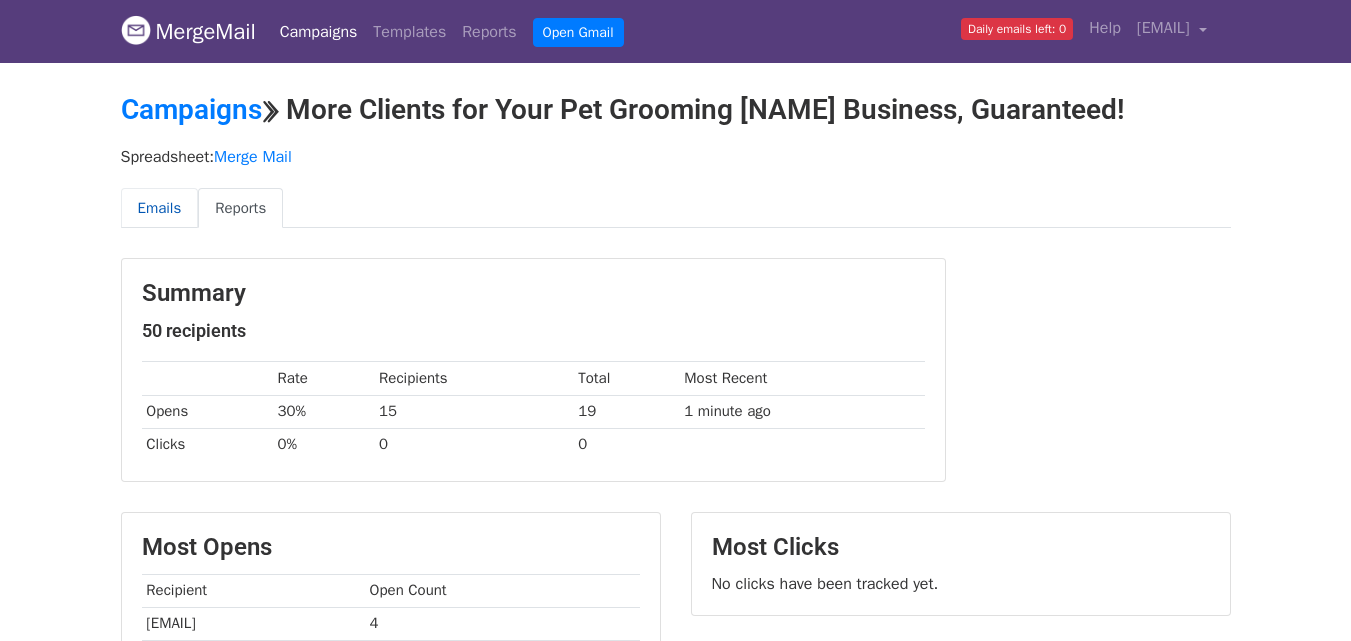 click on "Emails" at bounding box center [160, 208] 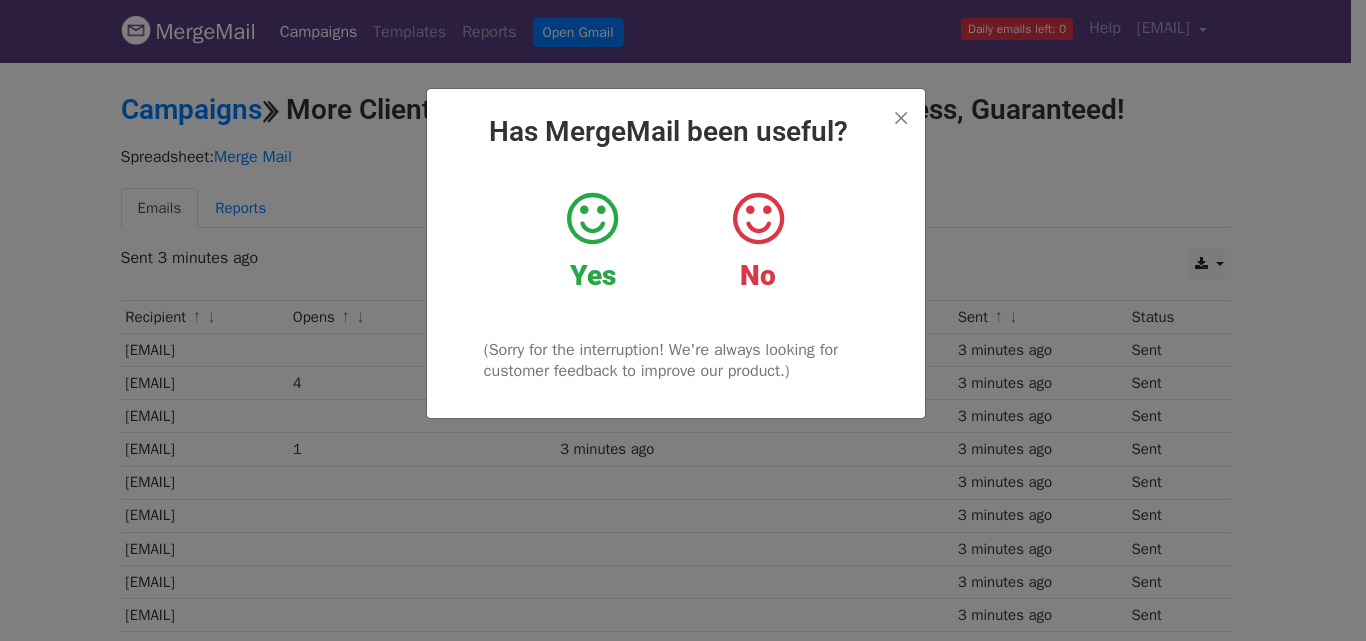 scroll, scrollTop: 0, scrollLeft: 0, axis: both 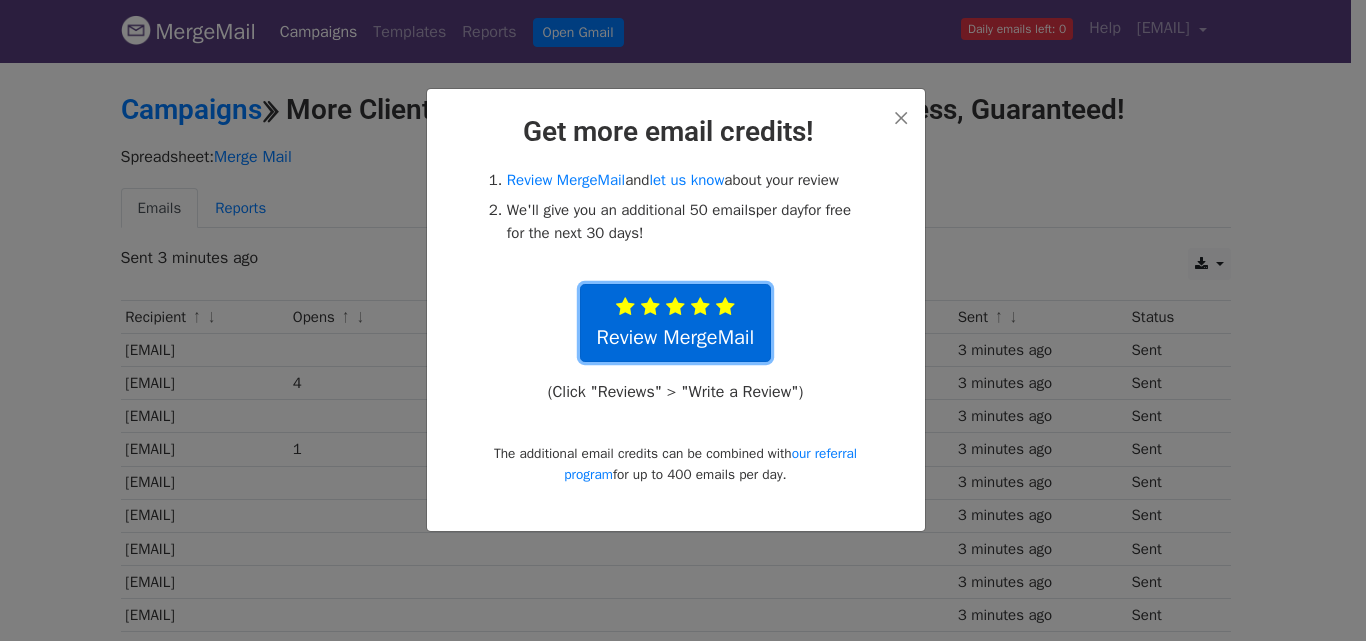 click on "Review MergeMail" at bounding box center (676, 323) 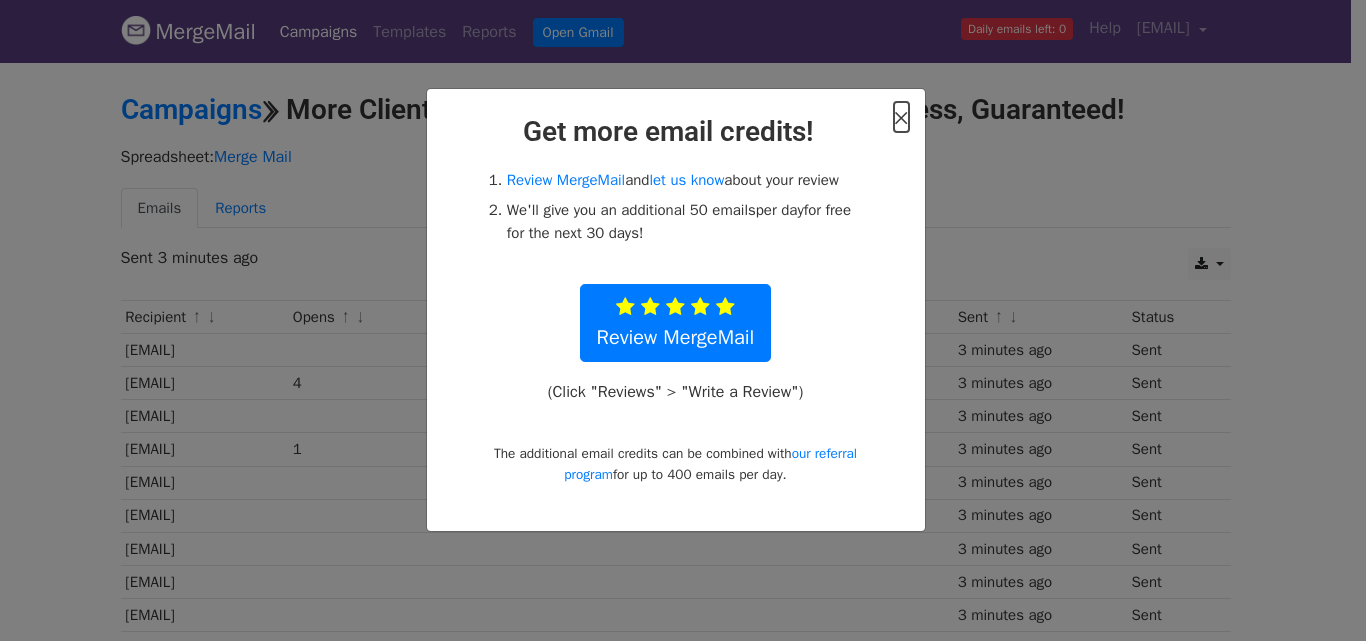 click on "×" at bounding box center (901, 117) 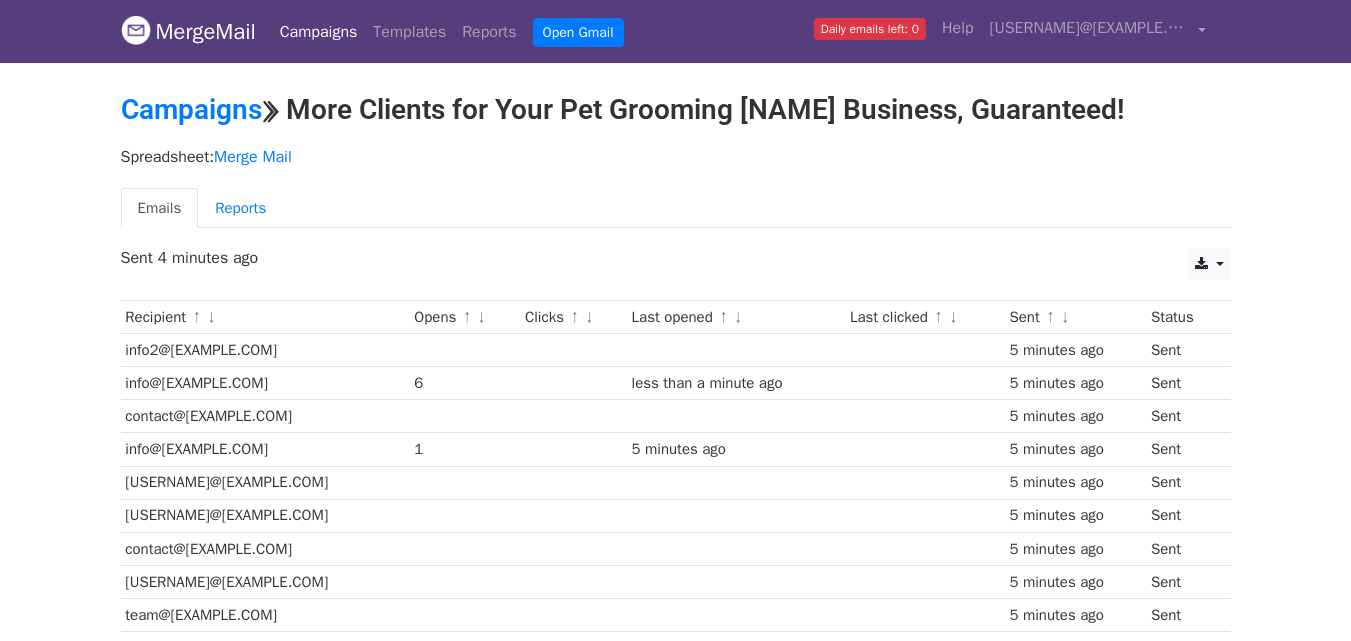 scroll, scrollTop: 0, scrollLeft: 0, axis: both 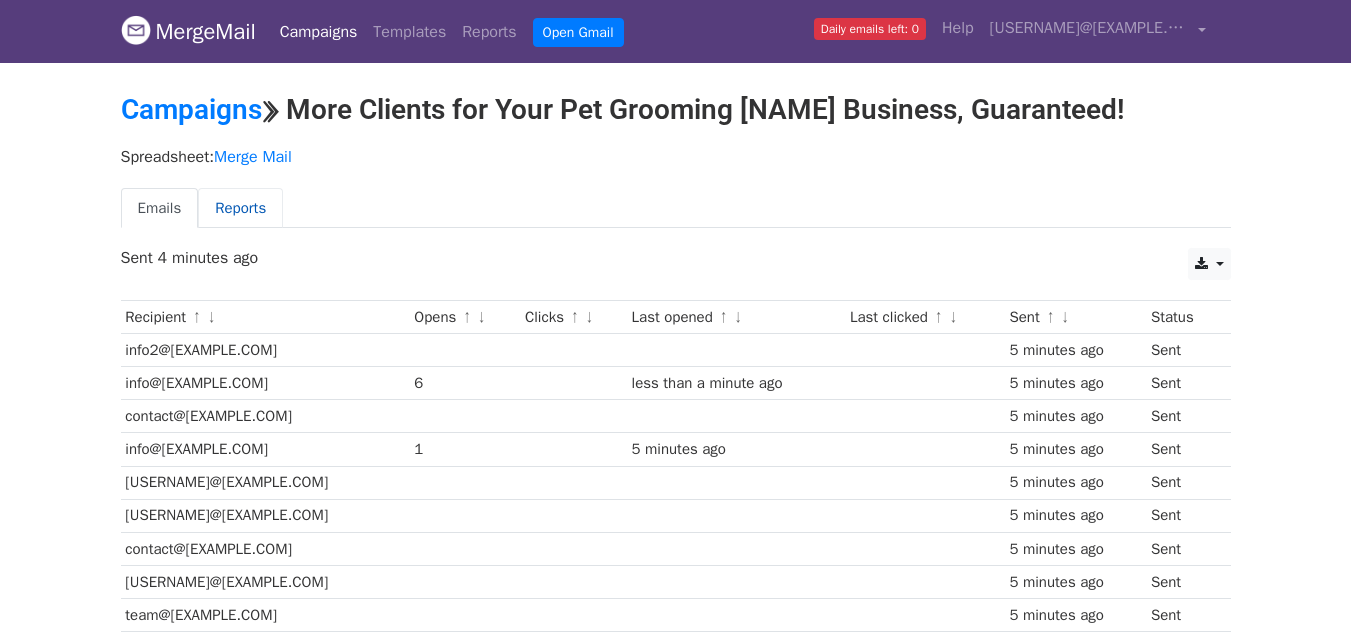 click on "Reports" at bounding box center (240, 208) 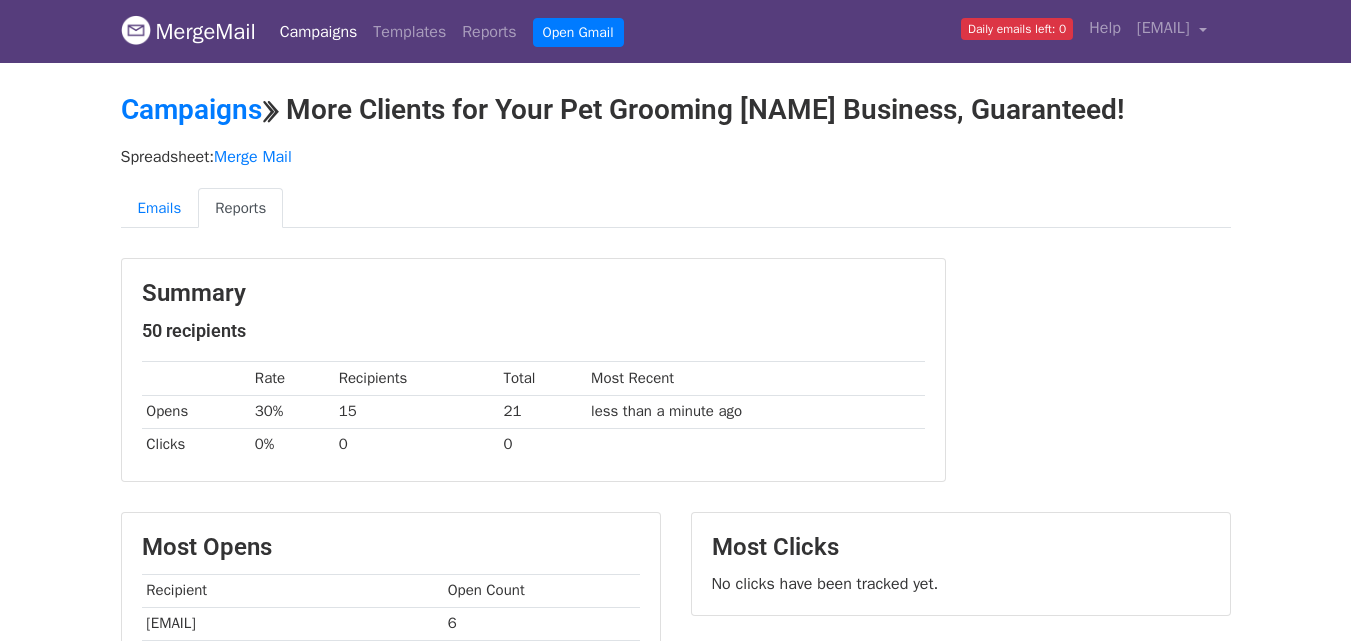 scroll, scrollTop: 0, scrollLeft: 0, axis: both 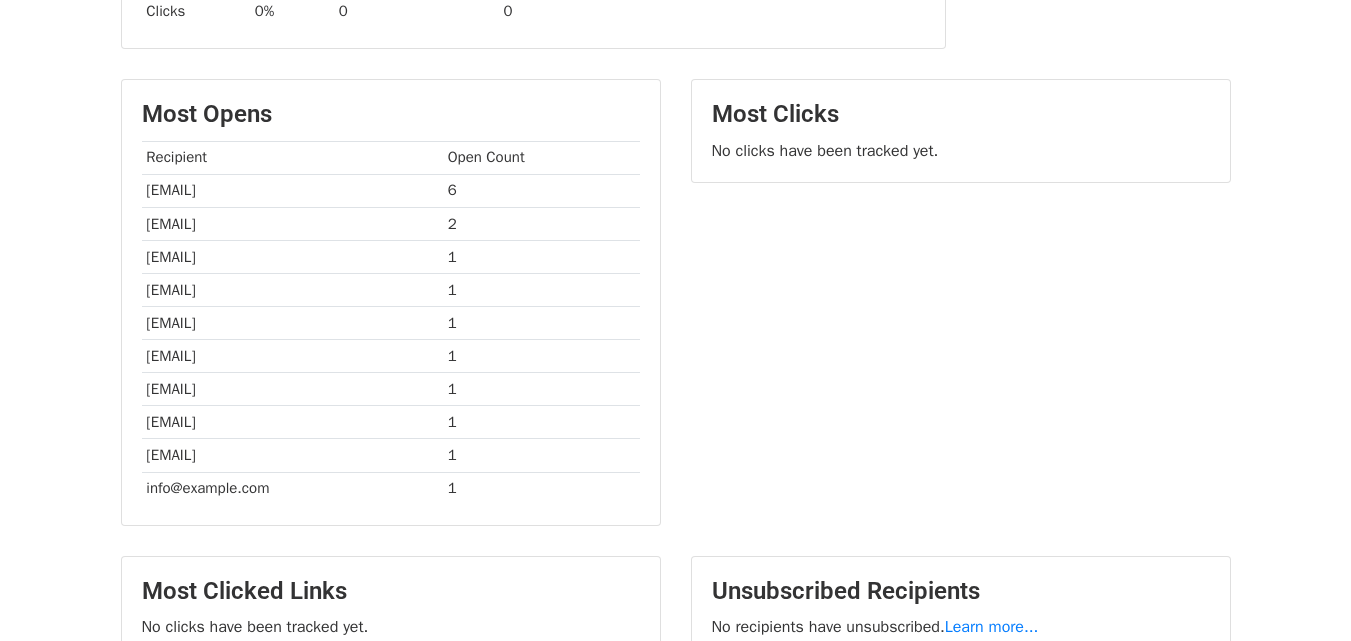 drag, startPoint x: 274, startPoint y: 186, endPoint x: 186, endPoint y: 191, distance: 88.14193 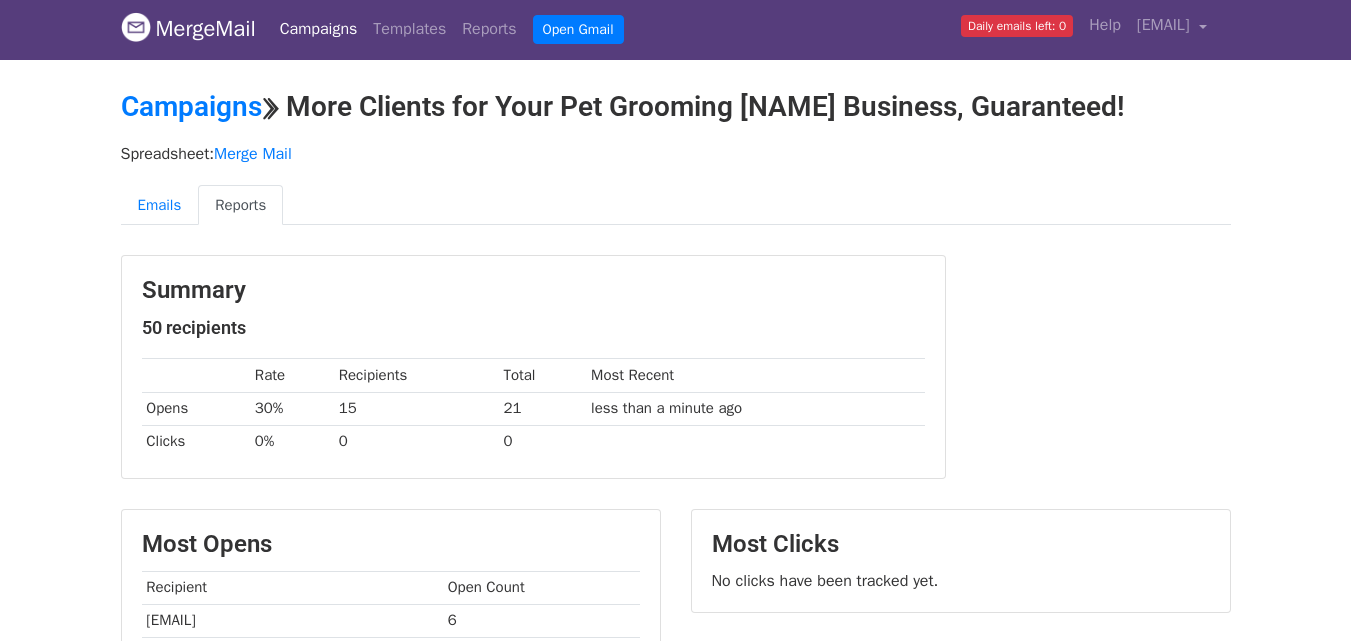 scroll, scrollTop: 0, scrollLeft: 0, axis: both 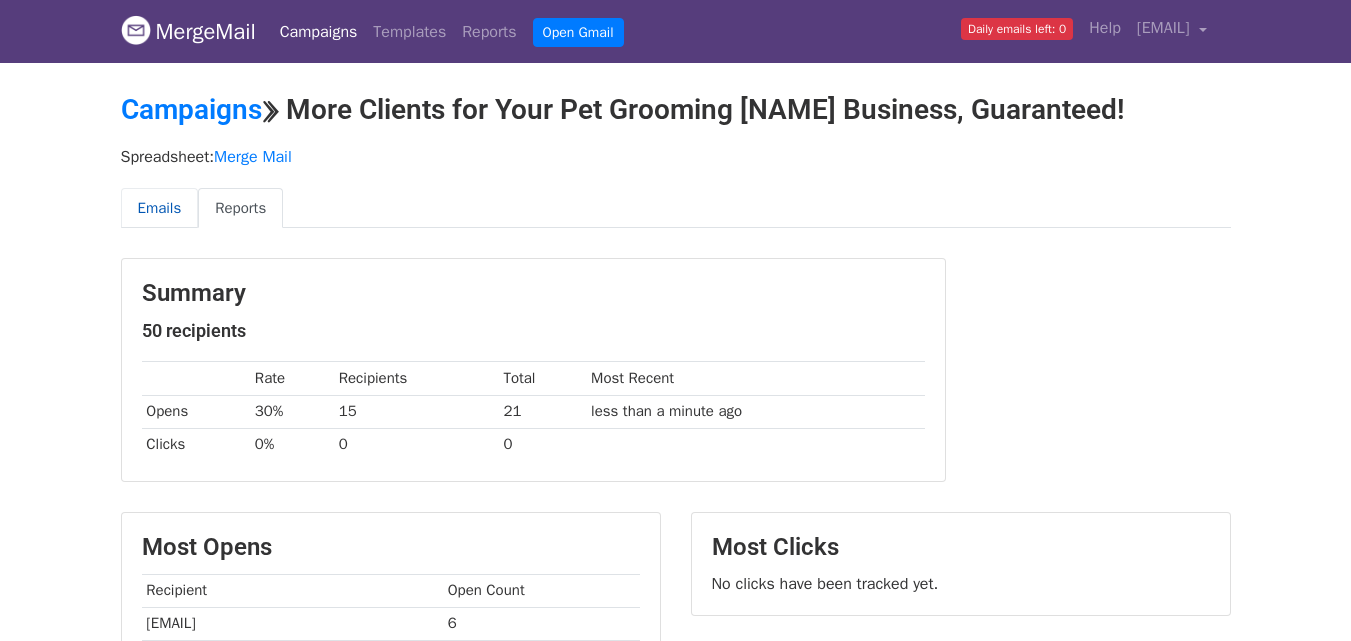 click on "Emails" at bounding box center [160, 208] 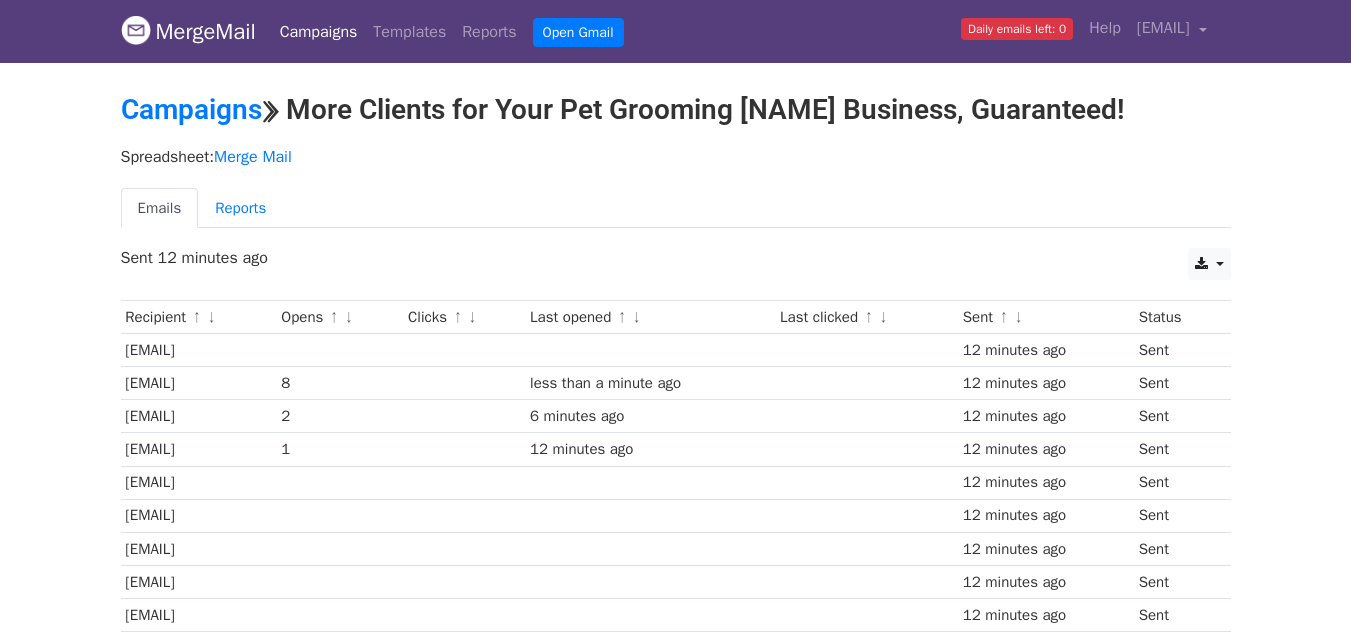 scroll, scrollTop: 0, scrollLeft: 0, axis: both 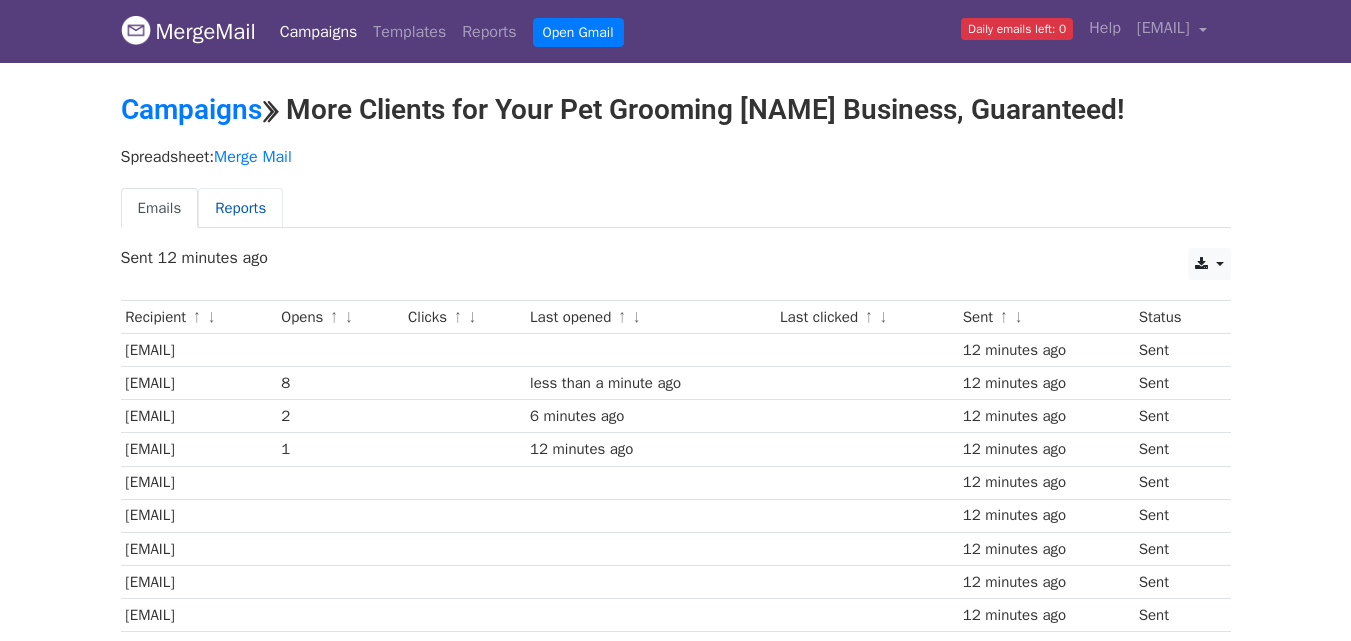 click on "Reports" at bounding box center [240, 208] 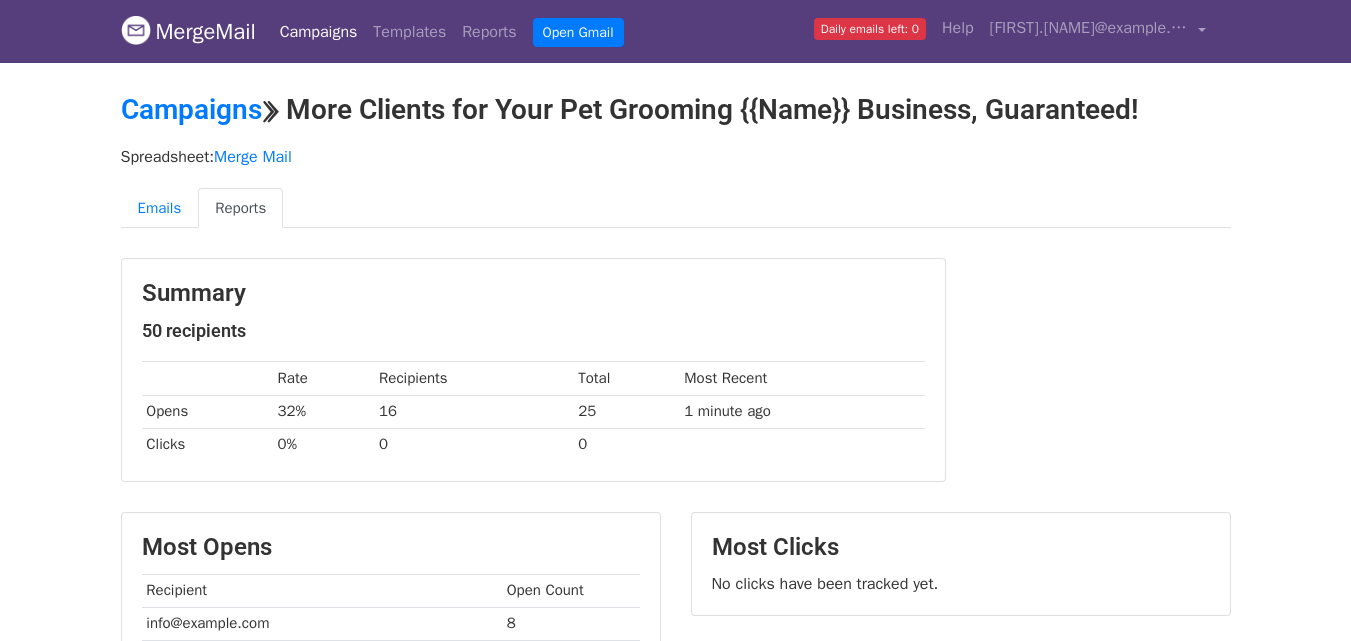 scroll, scrollTop: 0, scrollLeft: 0, axis: both 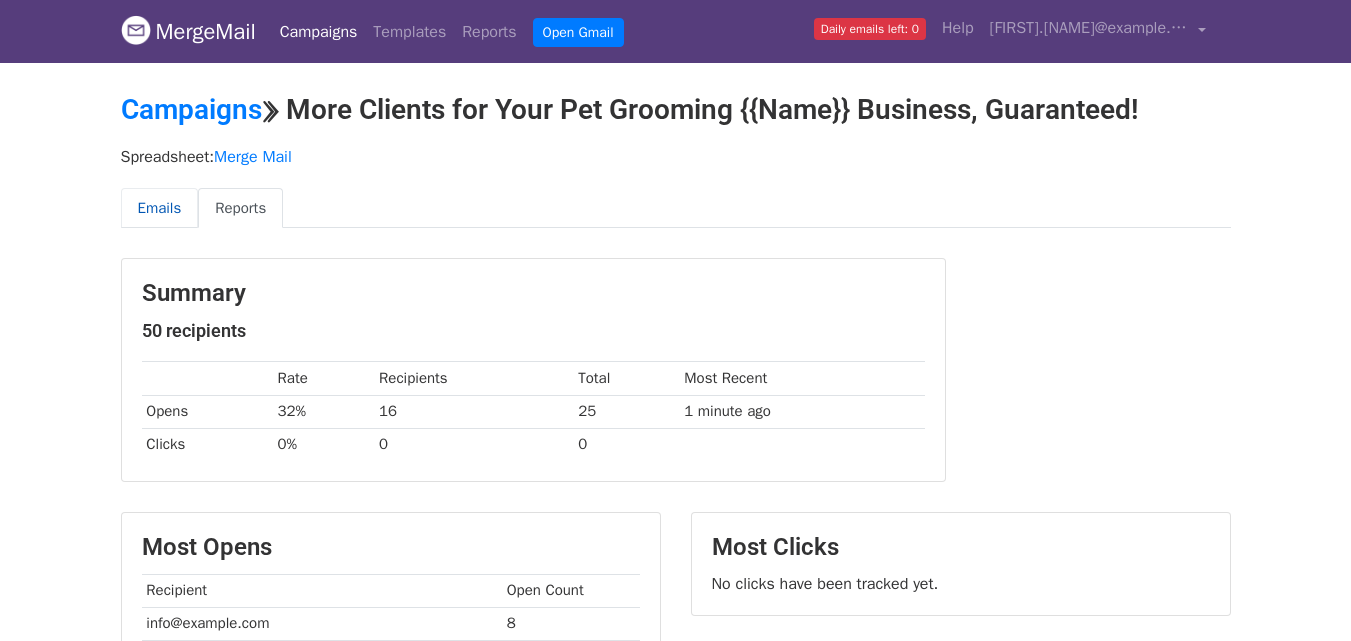 click on "Emails" at bounding box center [160, 208] 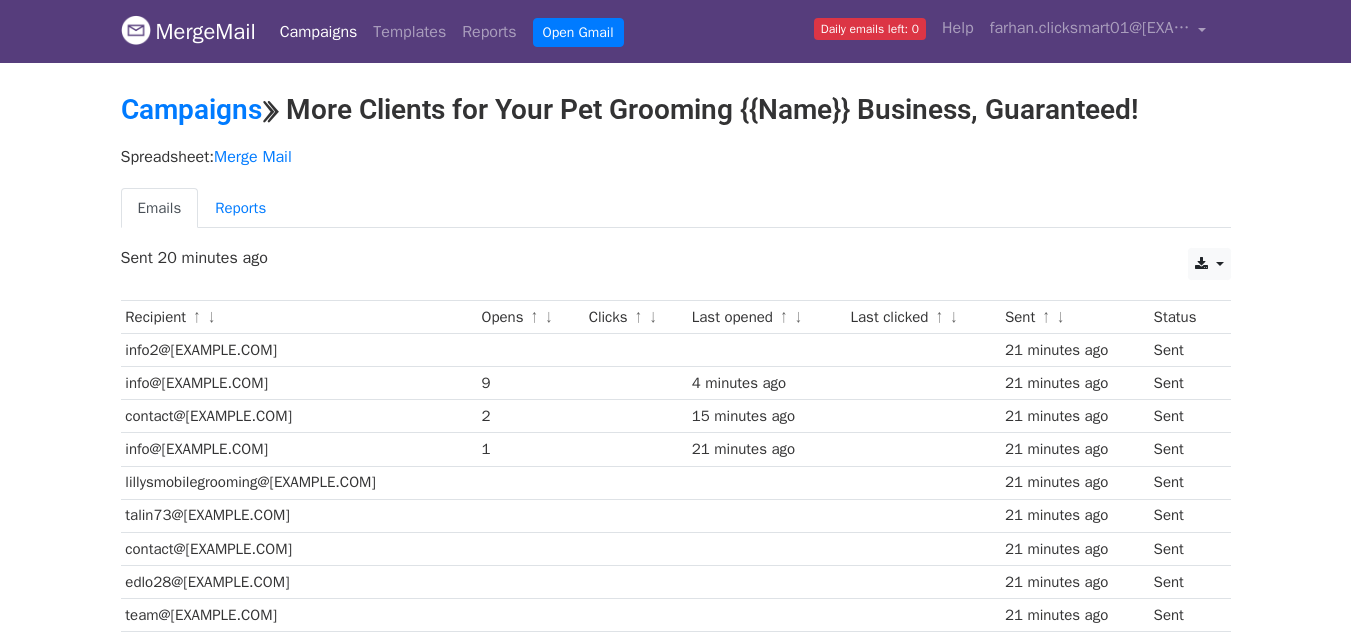 scroll, scrollTop: 0, scrollLeft: 0, axis: both 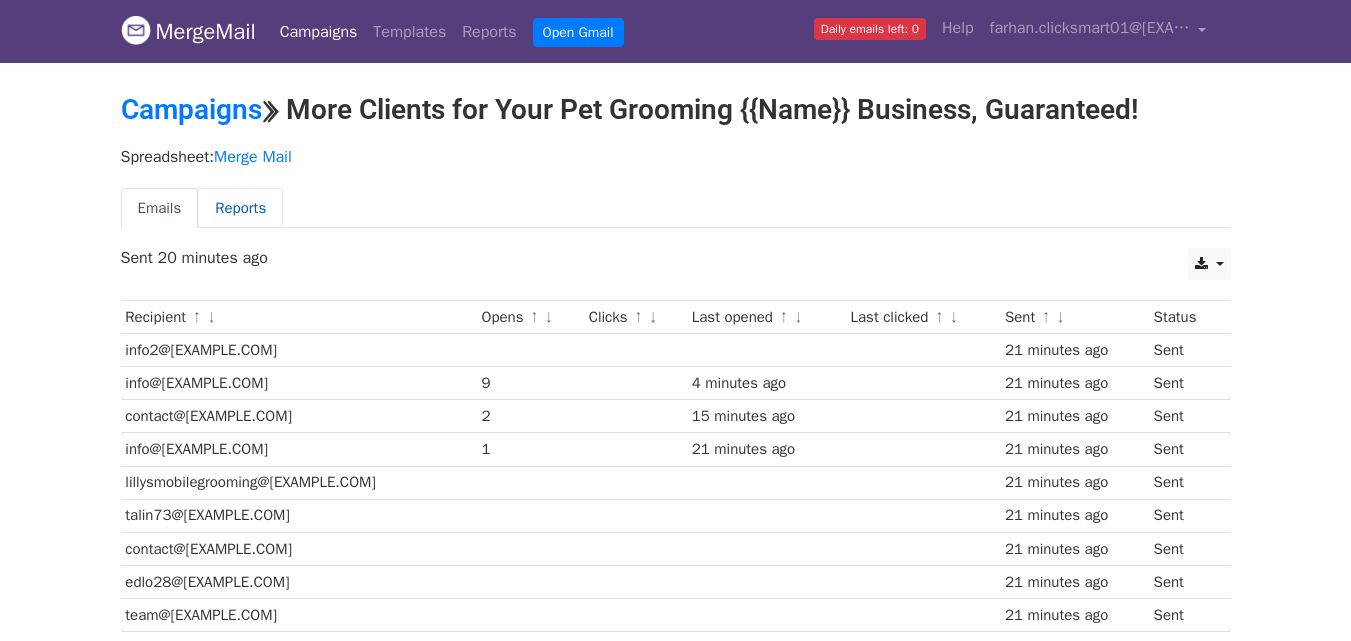 click on "Reports" at bounding box center [240, 208] 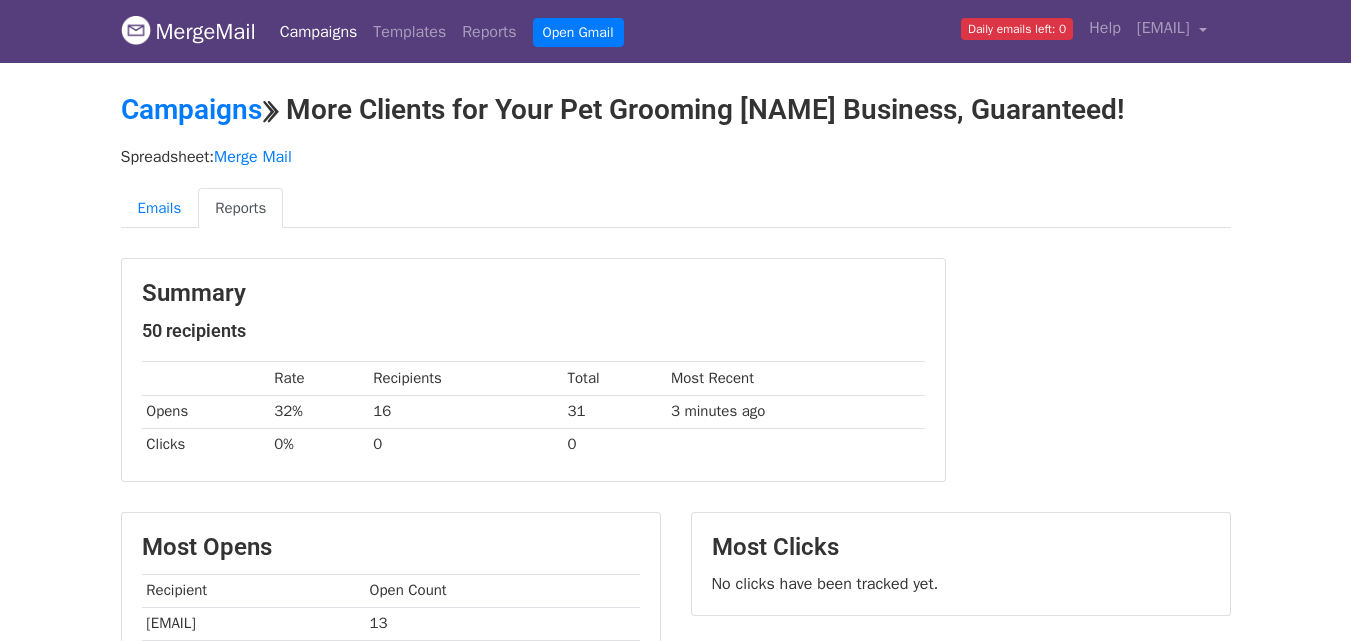 scroll, scrollTop: 0, scrollLeft: 0, axis: both 